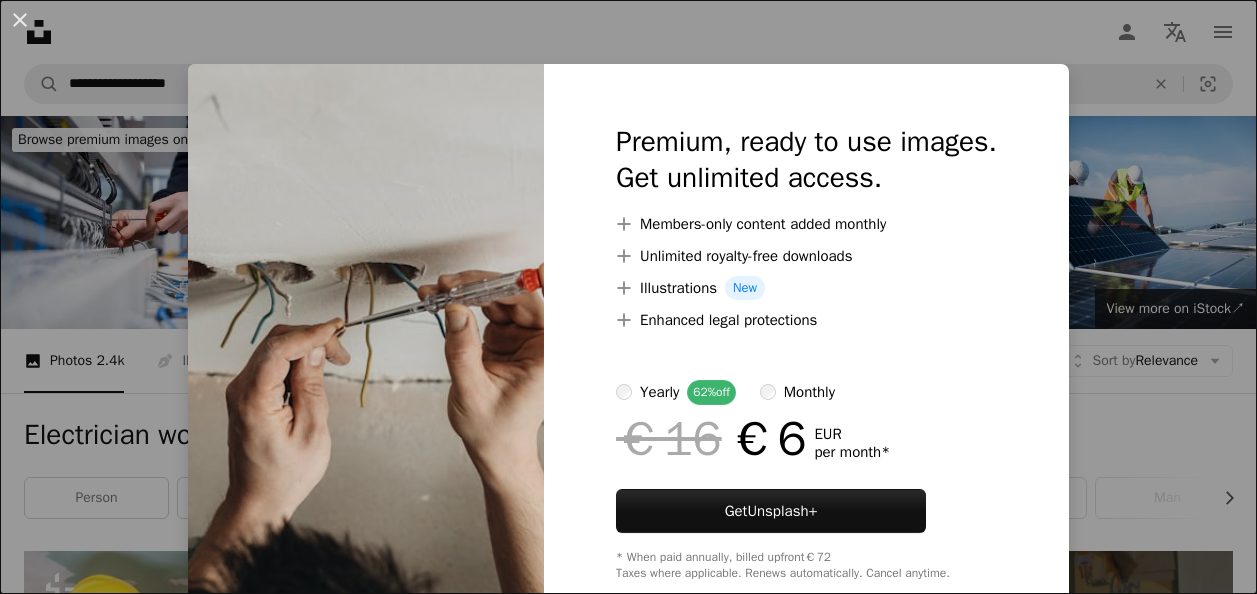 scroll, scrollTop: 1908, scrollLeft: 0, axis: vertical 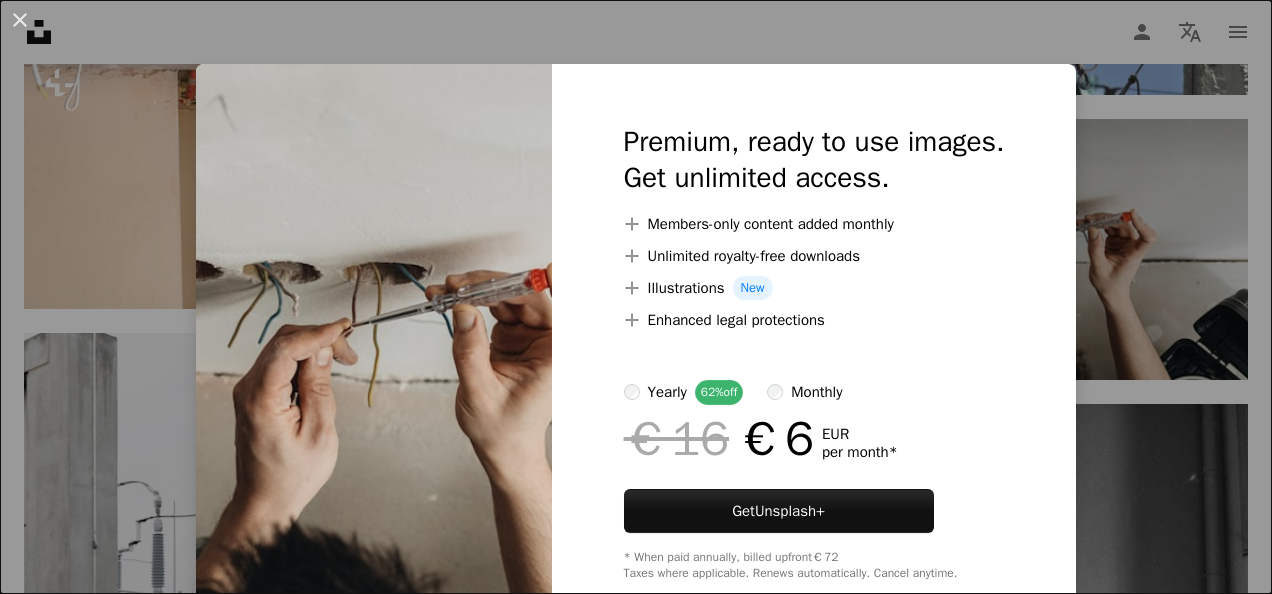 click on "An X shape Premium, ready to use images. Get unlimited access. A plus sign Members-only content added monthly A plus sign Unlimited royalty-free downloads A plus sign Illustrations  New A plus sign Enhanced legal protections yearly 62%  off monthly €16   €6 EUR per month * Get  Unsplash+ * When paid annually, billed upfront  €72 Taxes where applicable. Renews automatically. Cancel anytime." at bounding box center [636, 297] 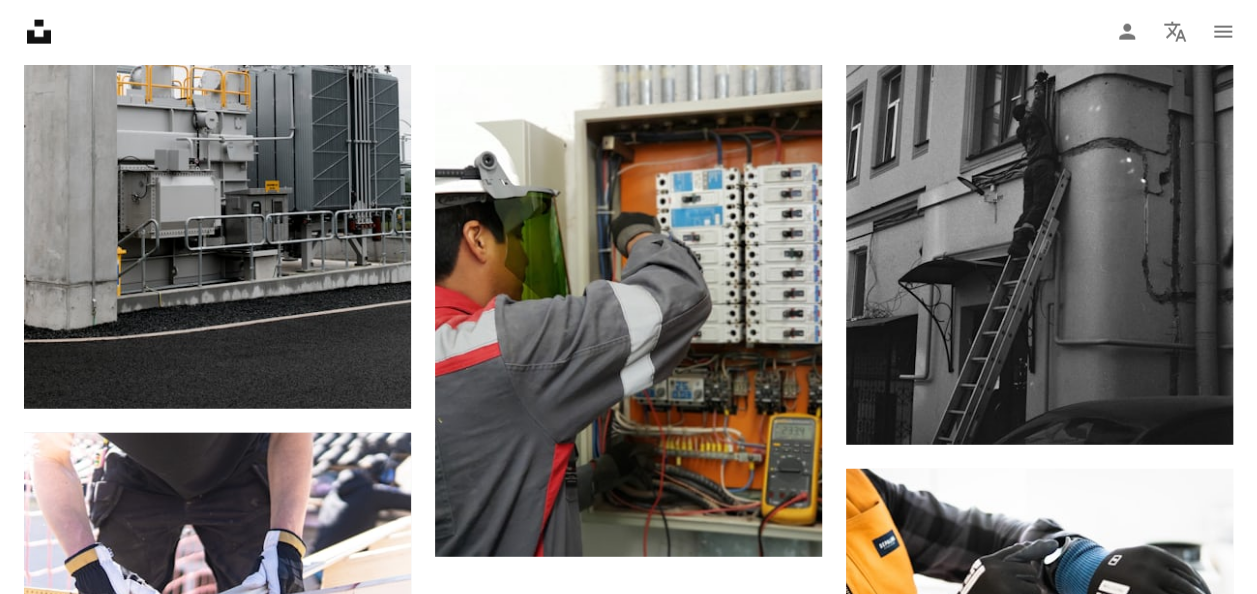 scroll, scrollTop: 2442, scrollLeft: 0, axis: vertical 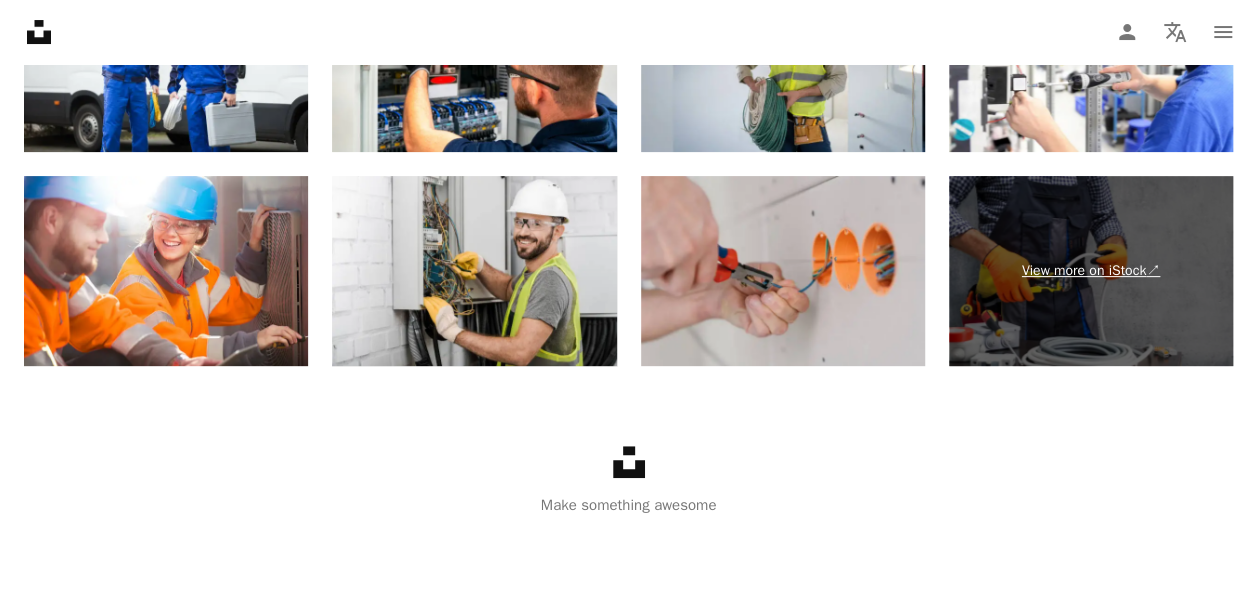 click on "View more on iStock  ↗" at bounding box center (1091, 271) 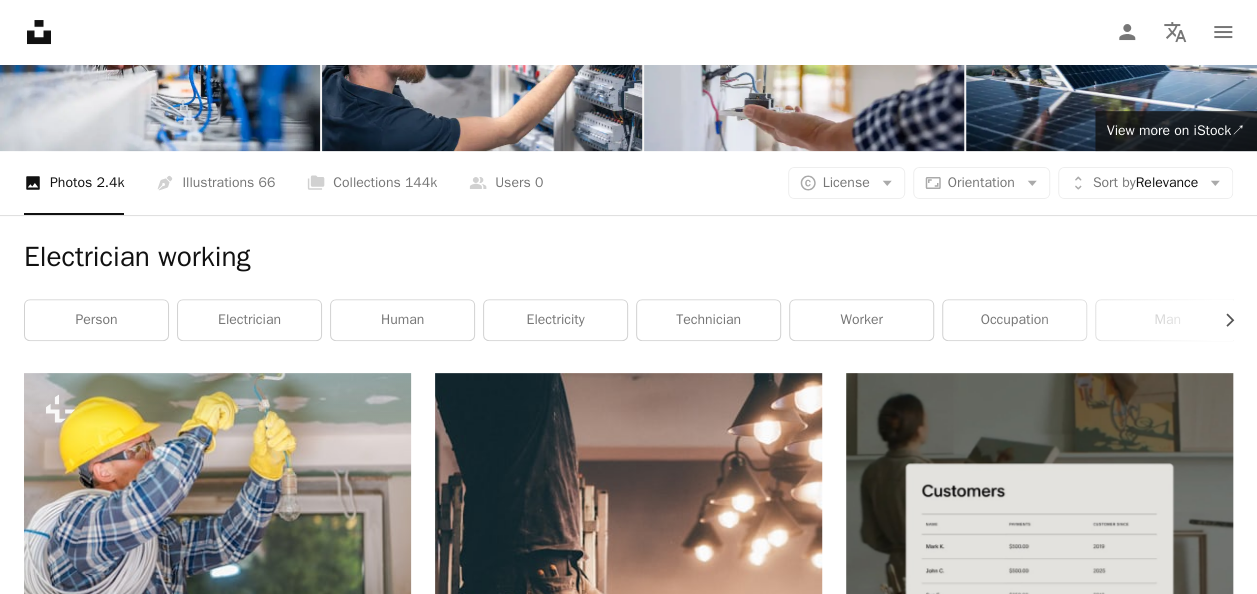 scroll, scrollTop: 0, scrollLeft: 0, axis: both 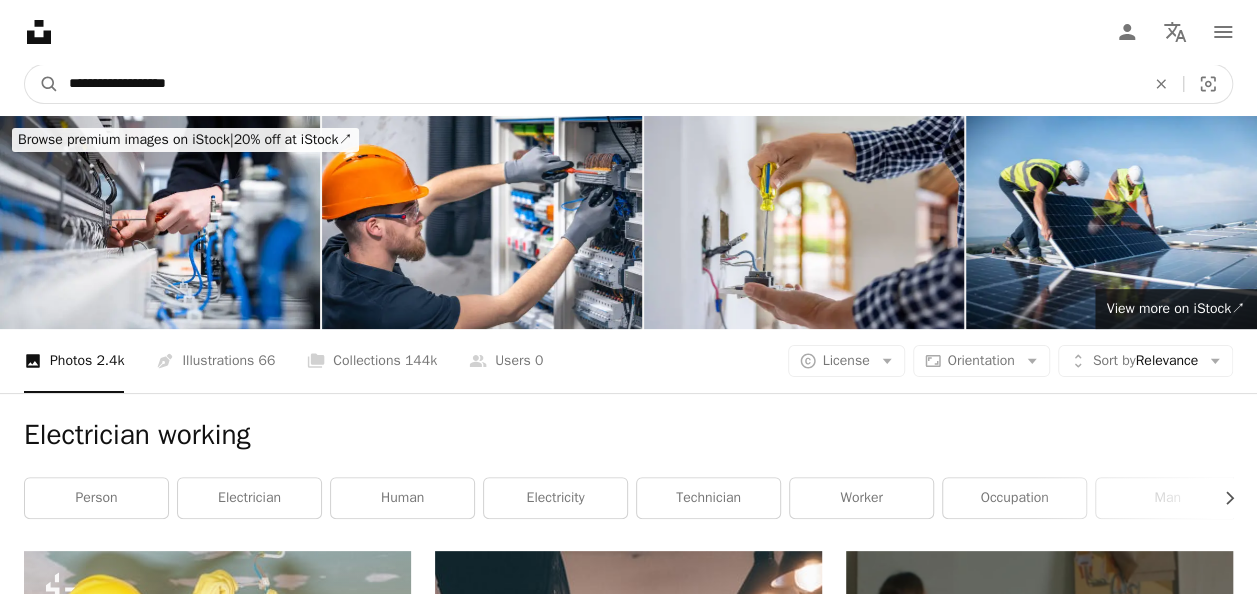 drag, startPoint x: 221, startPoint y: 91, endPoint x: -4, endPoint y: 111, distance: 225.88715 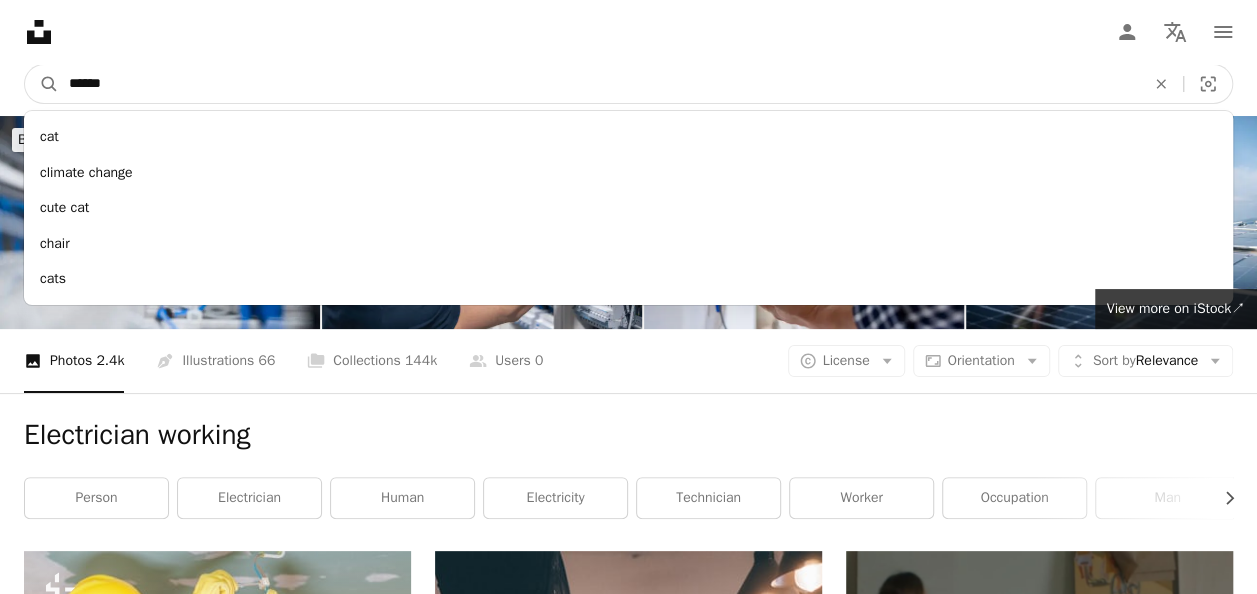 type on "*******" 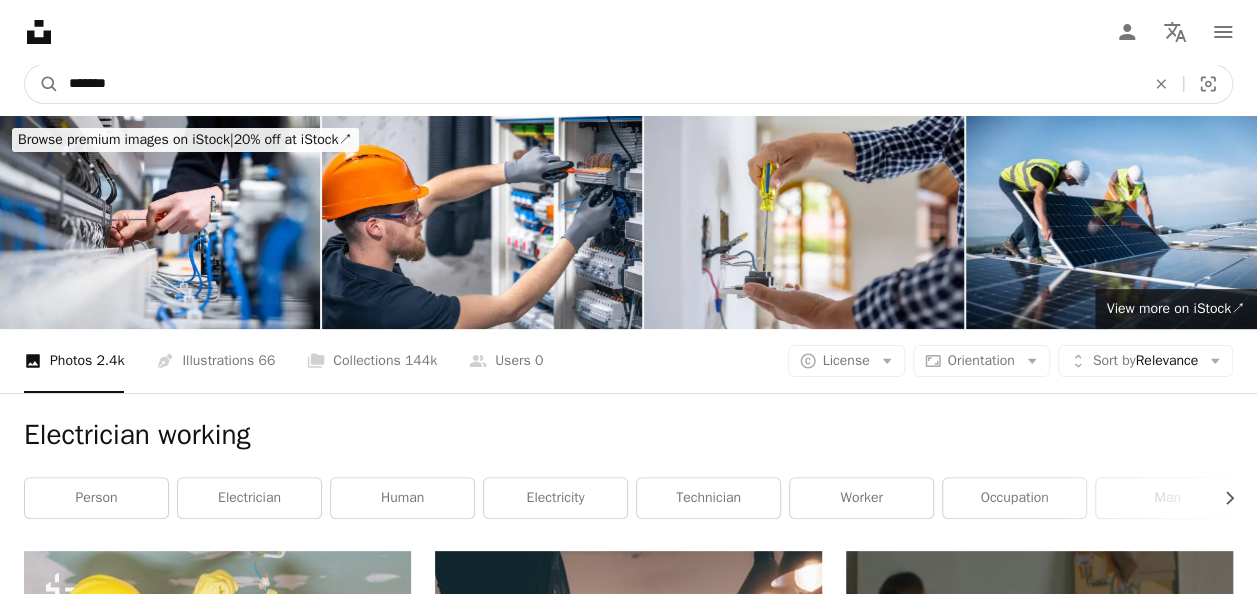 click on "A magnifying glass" at bounding box center (42, 84) 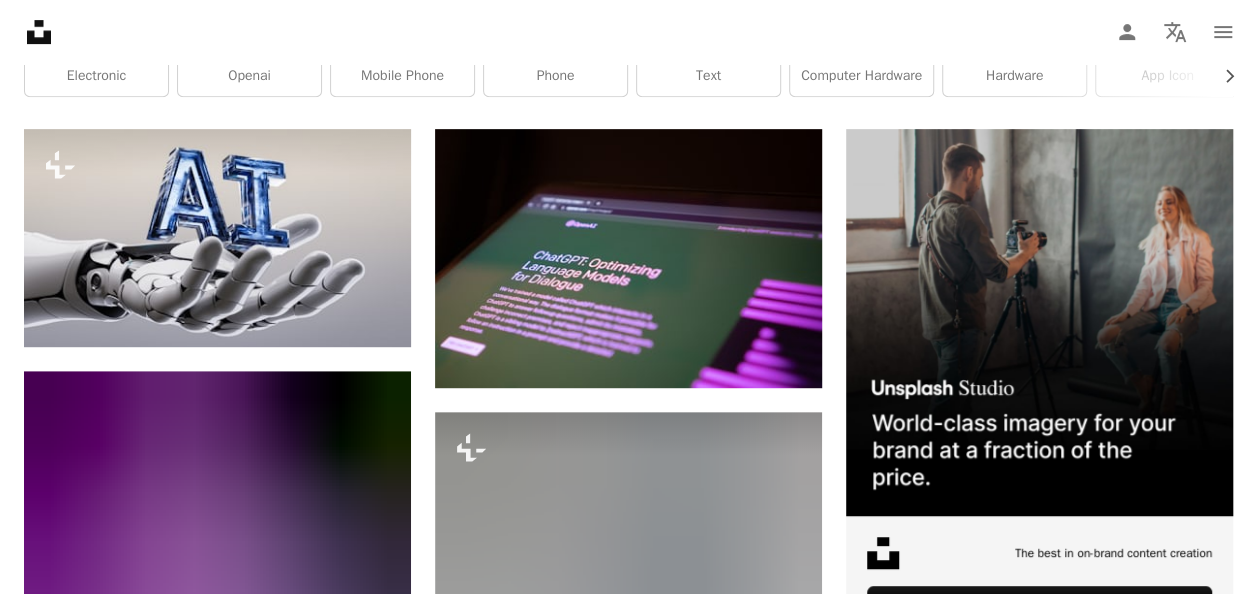 scroll, scrollTop: 417, scrollLeft: 0, axis: vertical 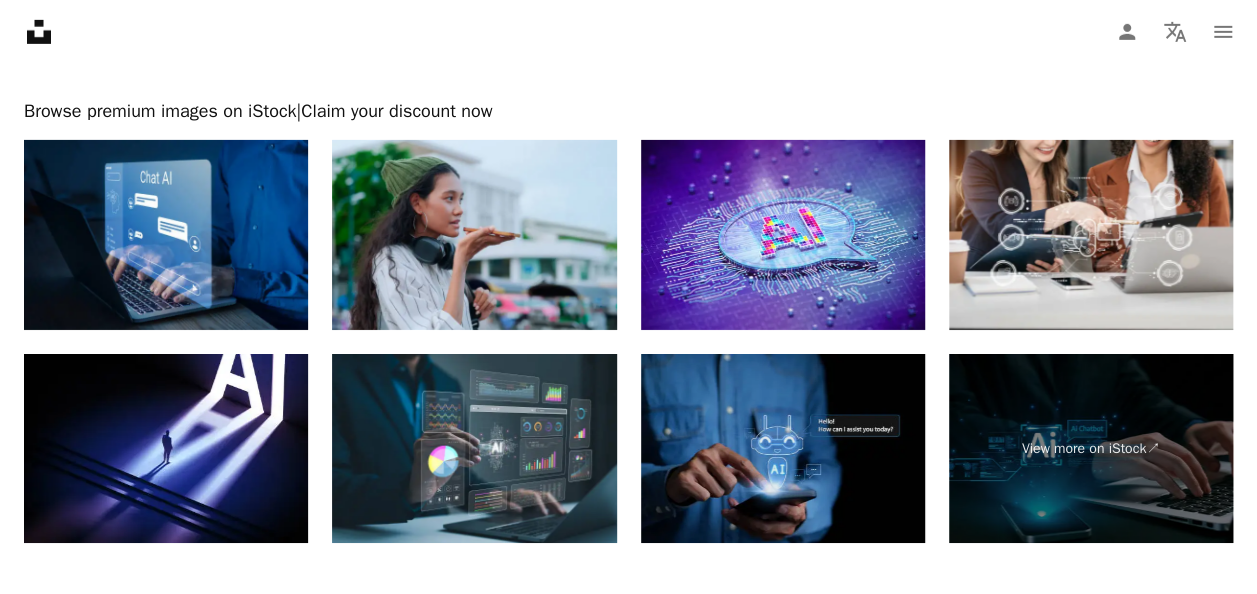 click at bounding box center [783, 449] 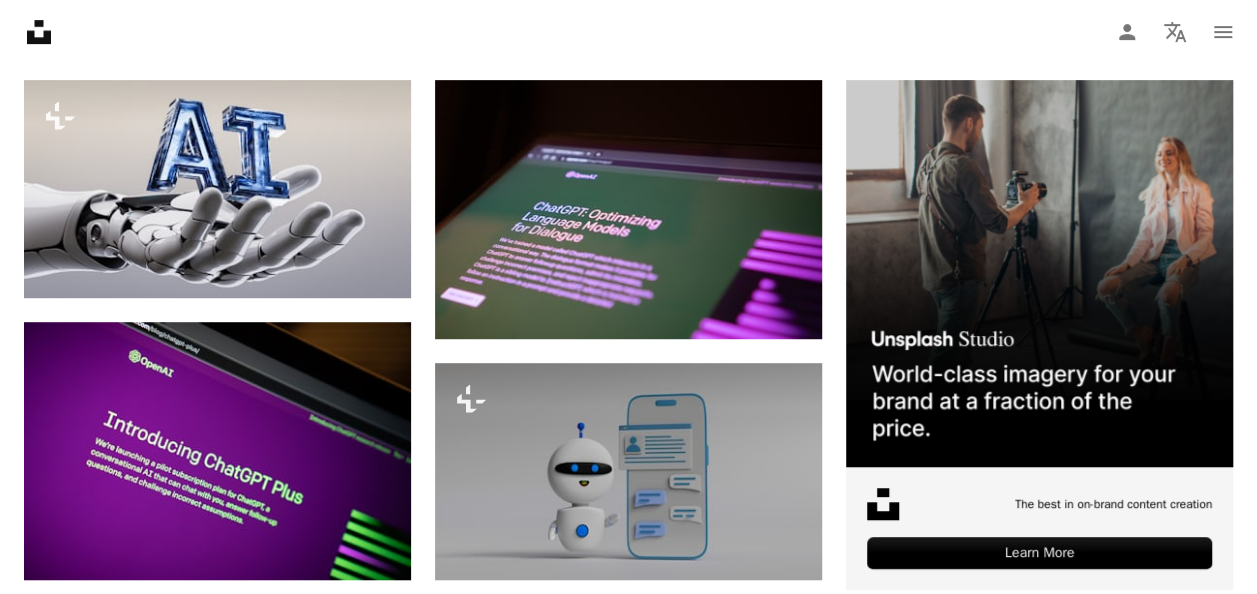 scroll, scrollTop: 461, scrollLeft: 0, axis: vertical 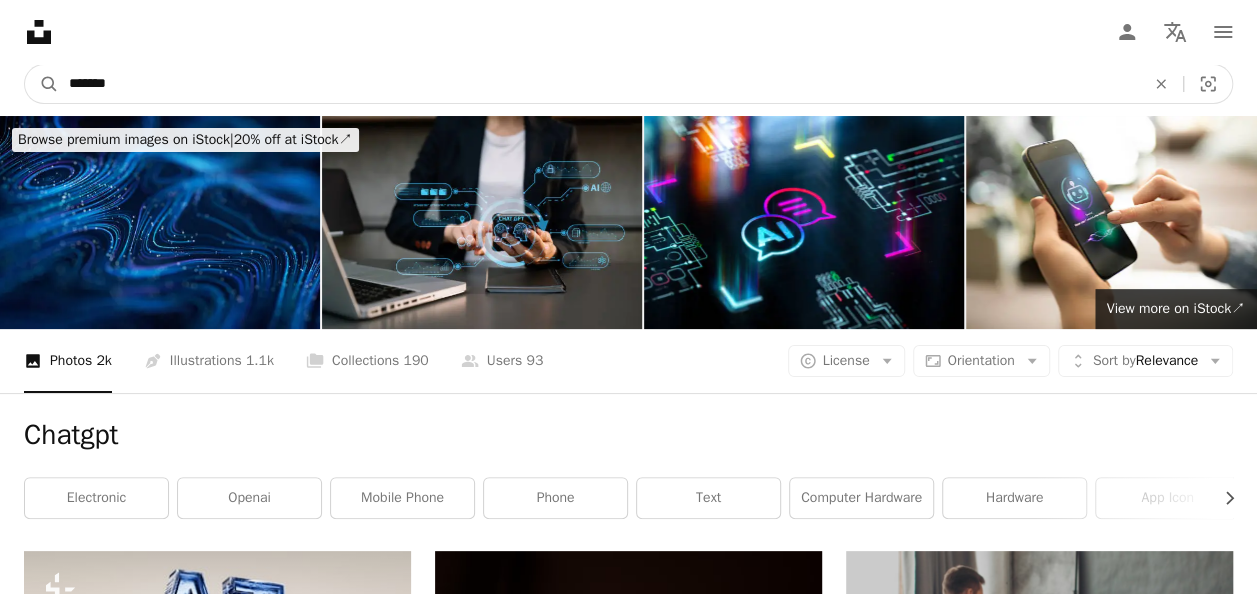 drag, startPoint x: 230, startPoint y: 71, endPoint x: -4, endPoint y: 108, distance: 236.90715 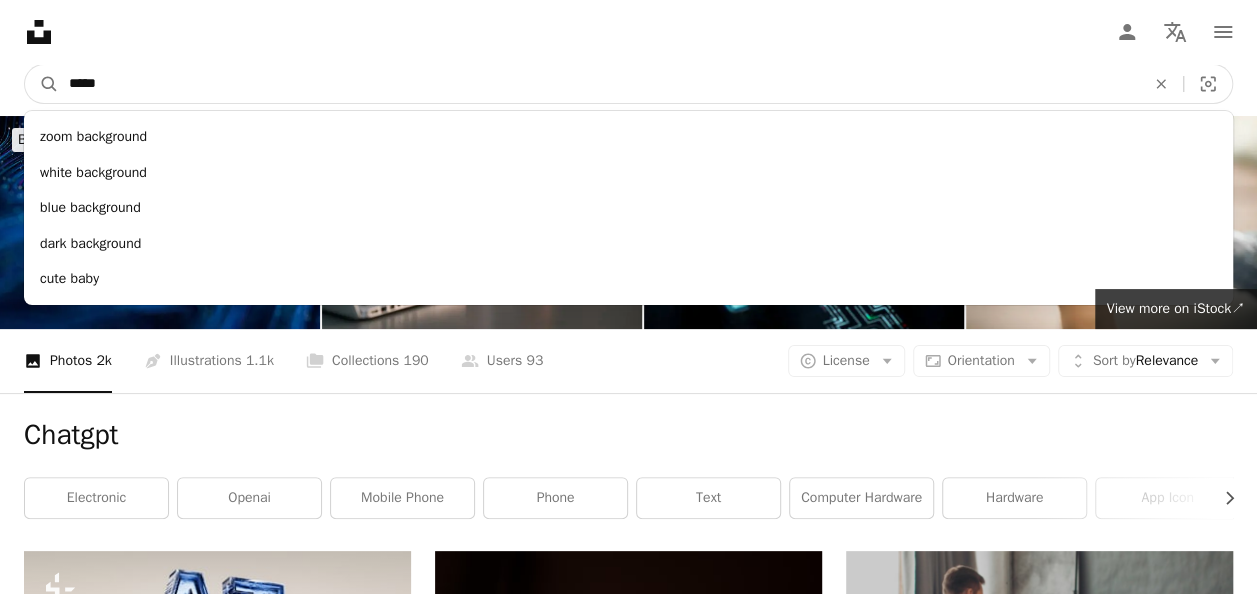 type on "******" 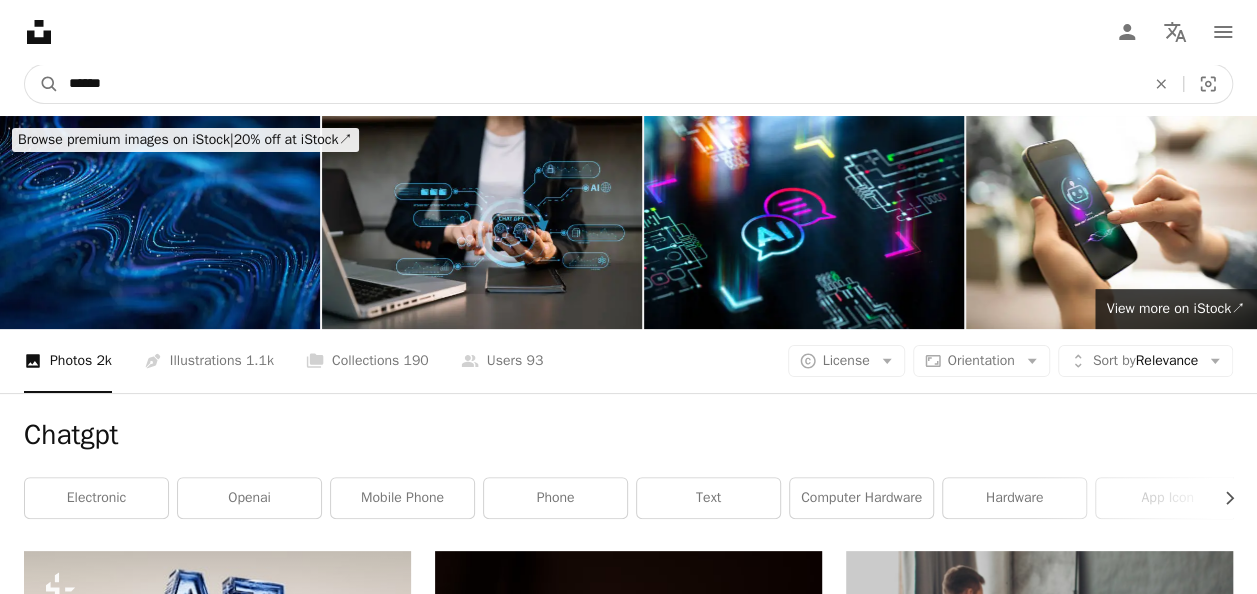 click on "A magnifying glass" at bounding box center (42, 84) 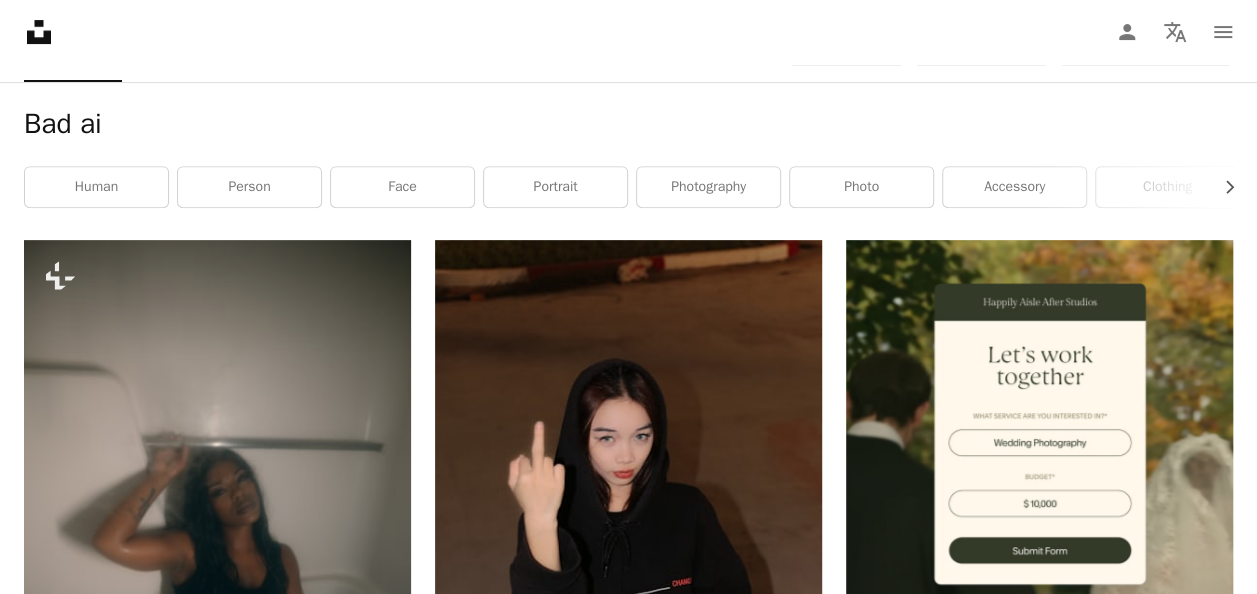 scroll, scrollTop: 0, scrollLeft: 0, axis: both 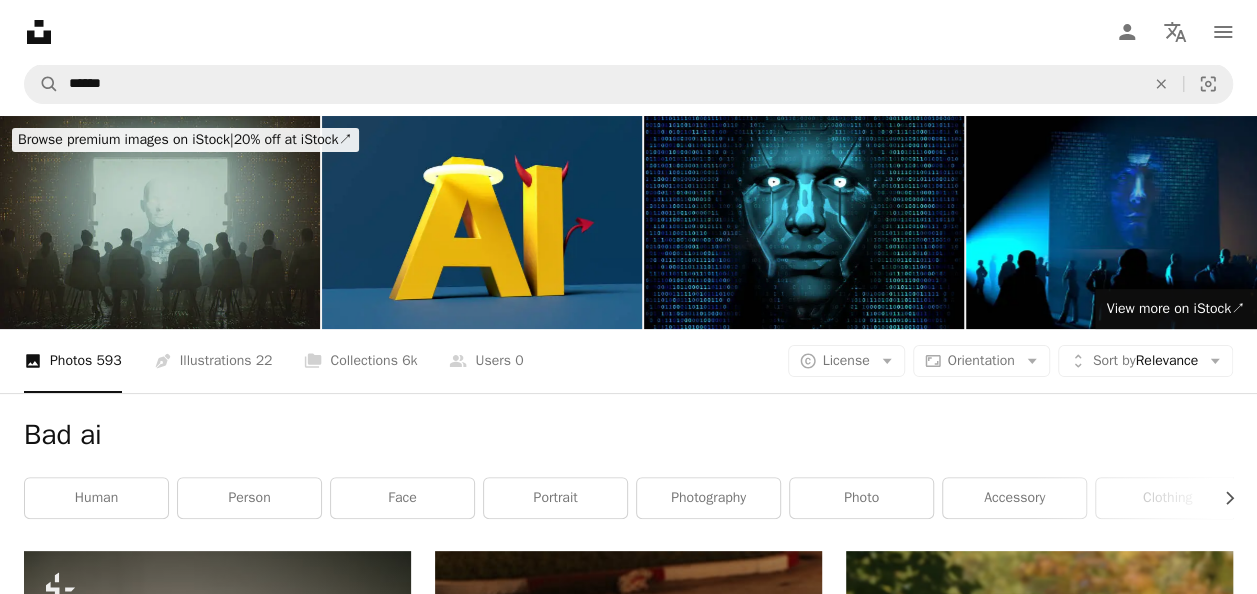 click at bounding box center (160, 222) 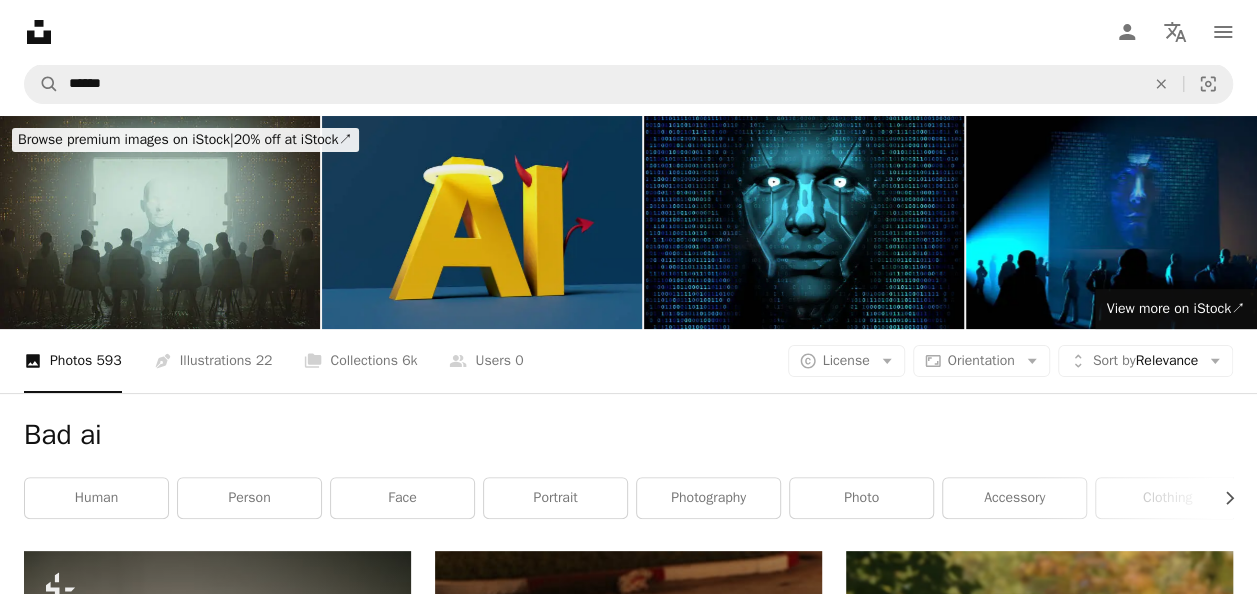 click at bounding box center [482, 222] 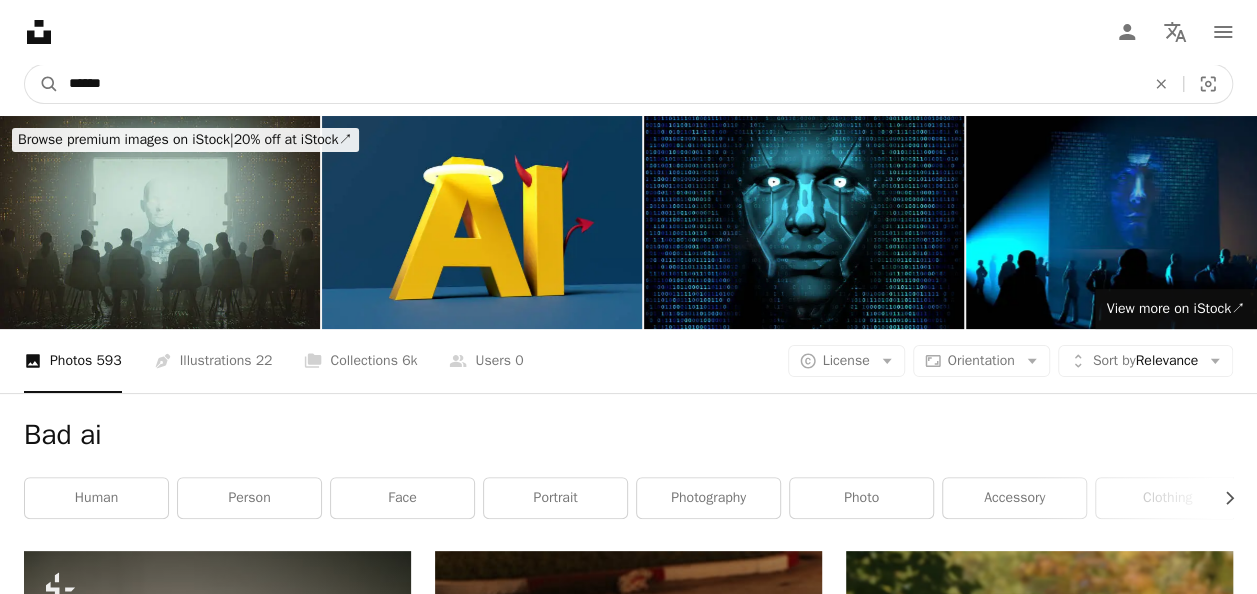drag, startPoint x: 166, startPoint y: 66, endPoint x: -4, endPoint y: 146, distance: 187.88295 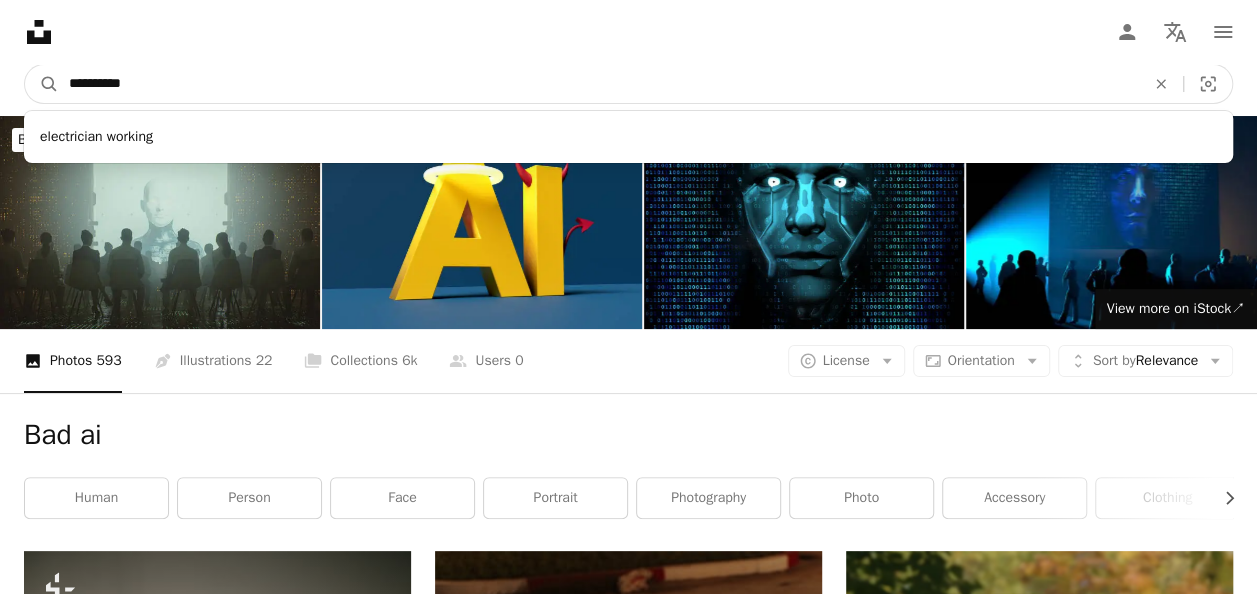 type on "**********" 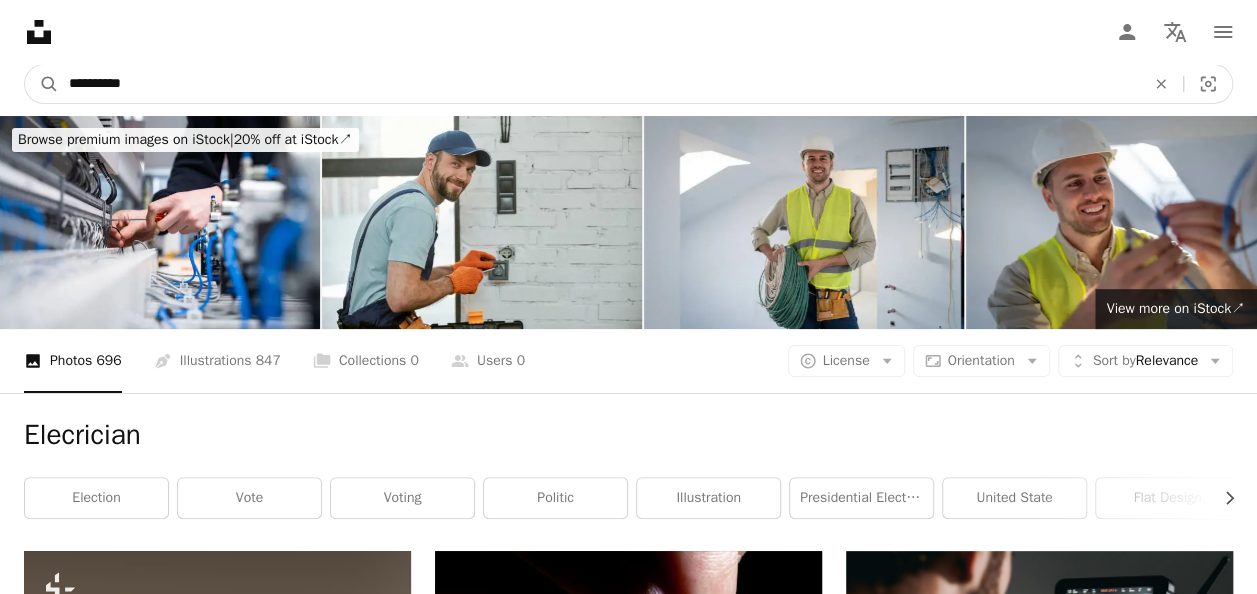 click on "**********" at bounding box center [599, 84] 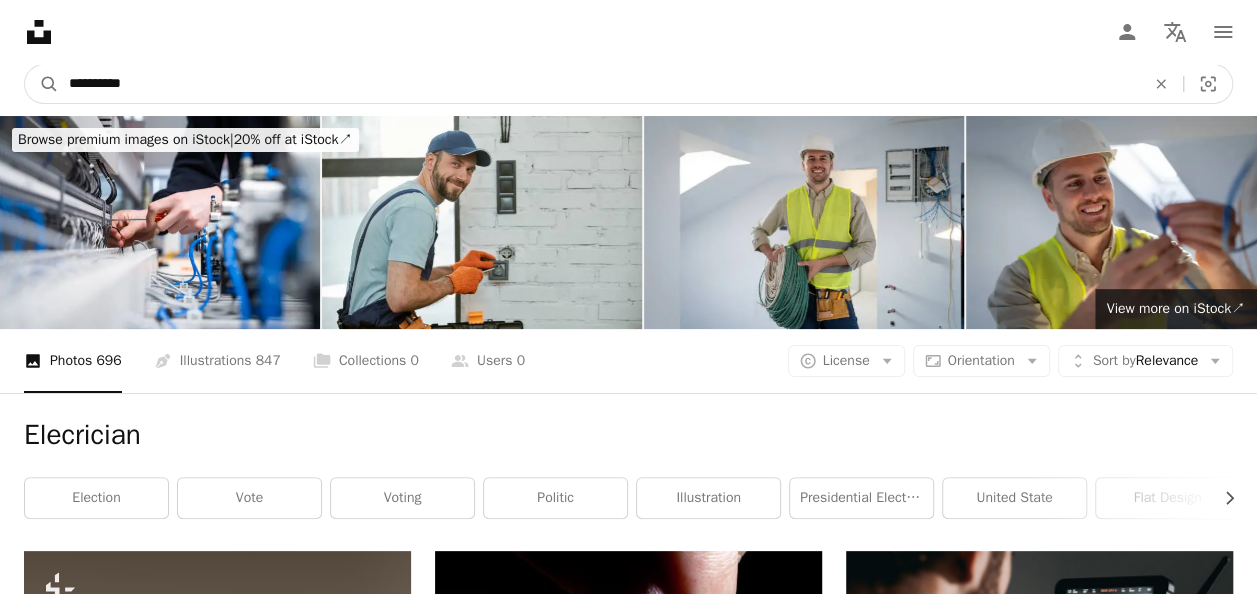 paste on "**********" 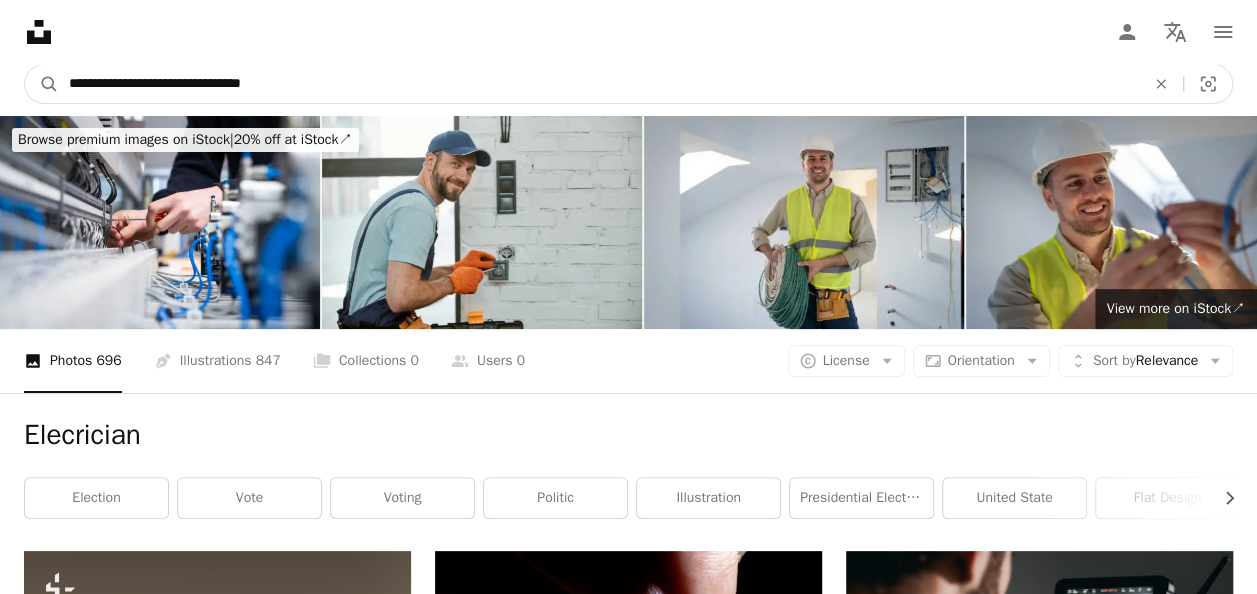 drag, startPoint x: 118, startPoint y: 84, endPoint x: 159, endPoint y: 88, distance: 41.19466 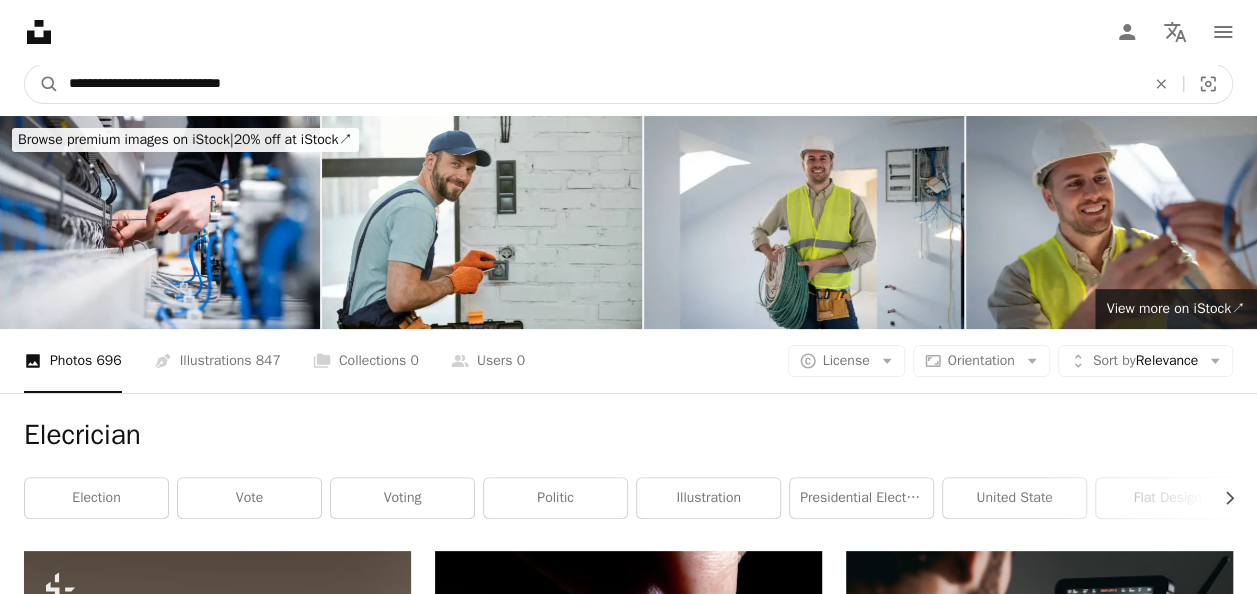 type on "**********" 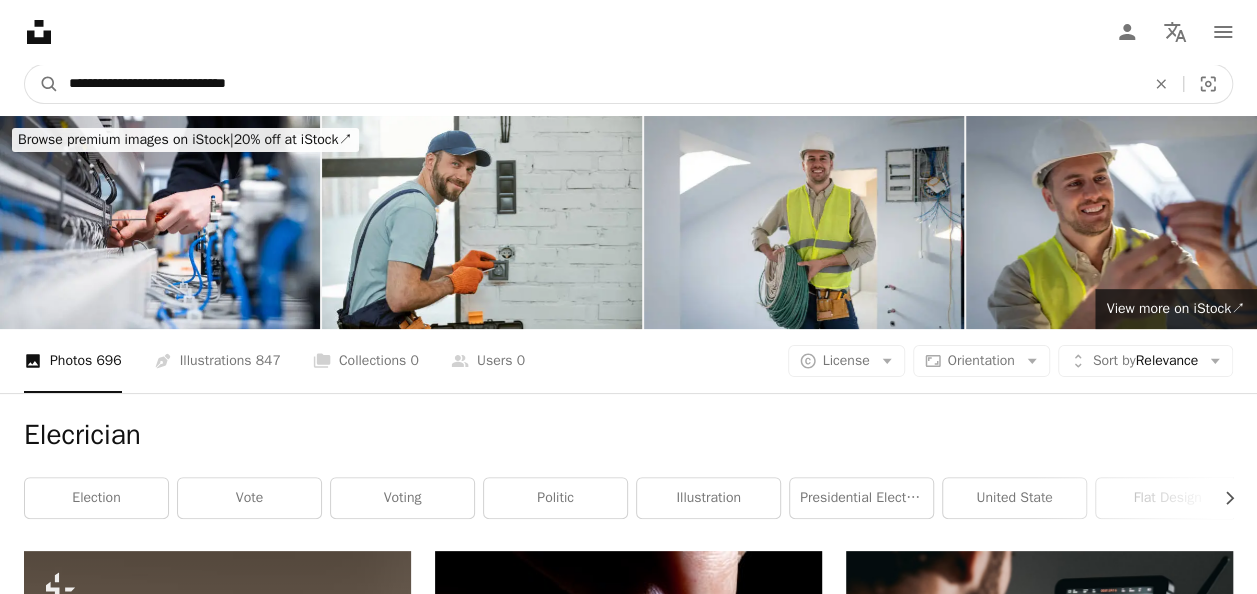 click on "A magnifying glass" at bounding box center (42, 84) 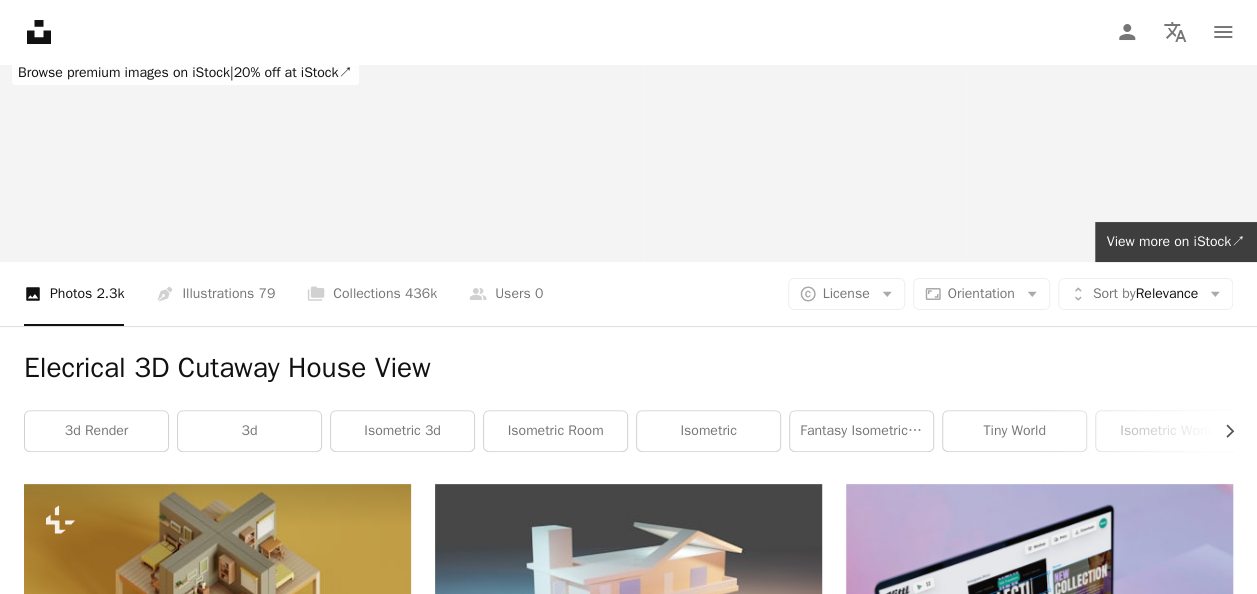 scroll, scrollTop: 0, scrollLeft: 0, axis: both 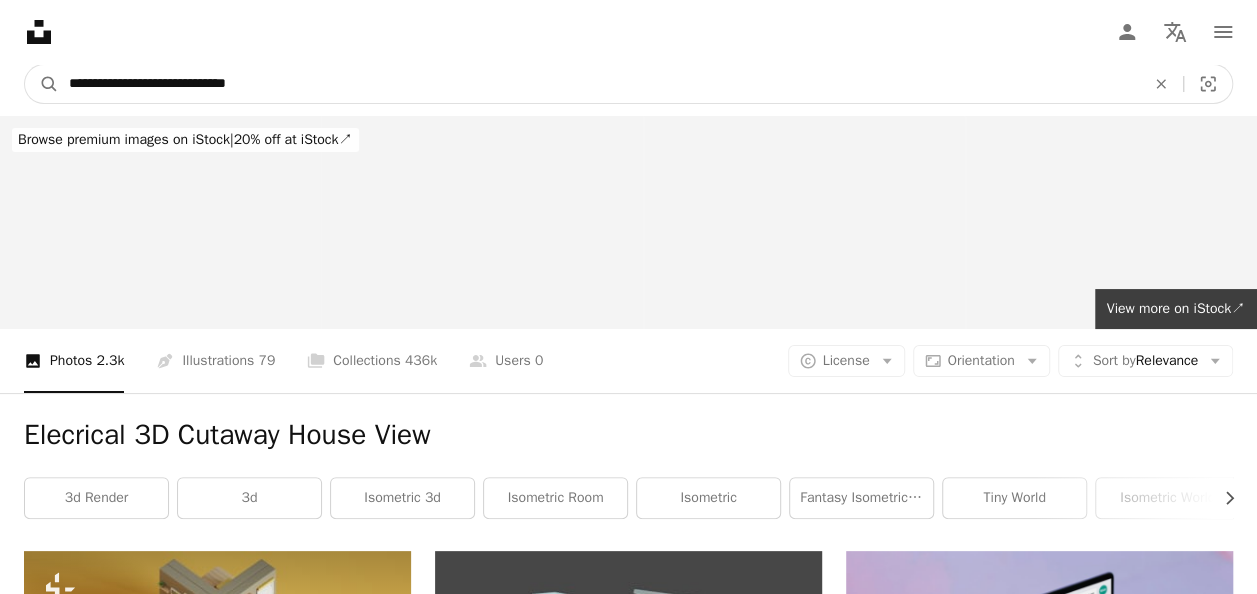 drag, startPoint x: 124, startPoint y: 82, endPoint x: -3, endPoint y: 115, distance: 131.21738 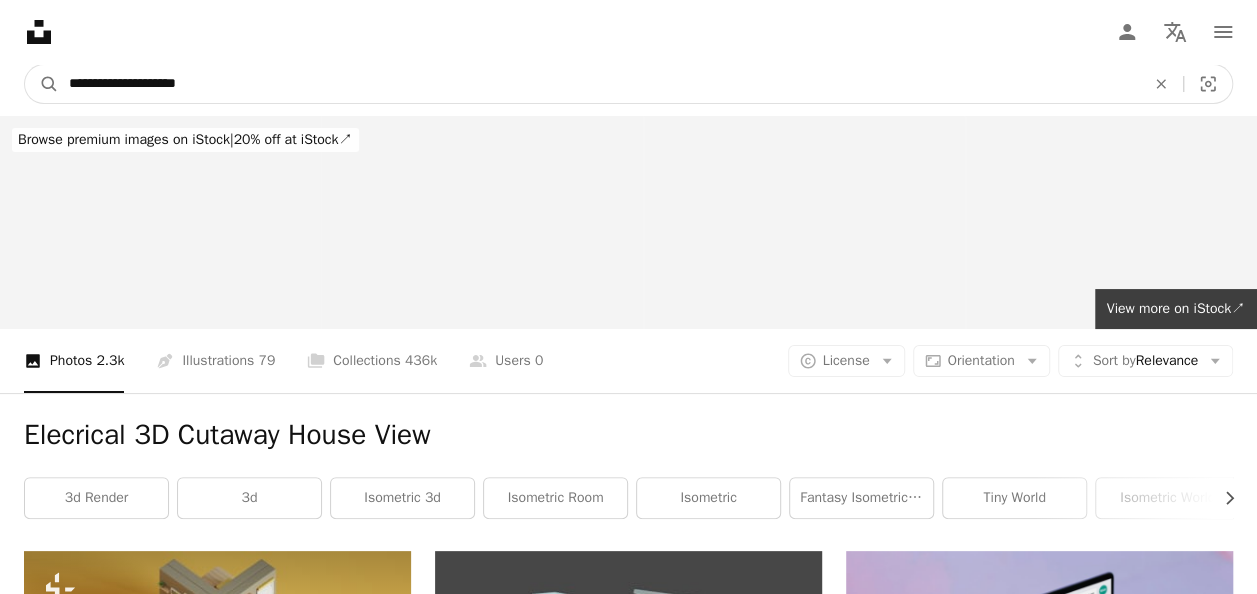 click on "**********" at bounding box center [599, 84] 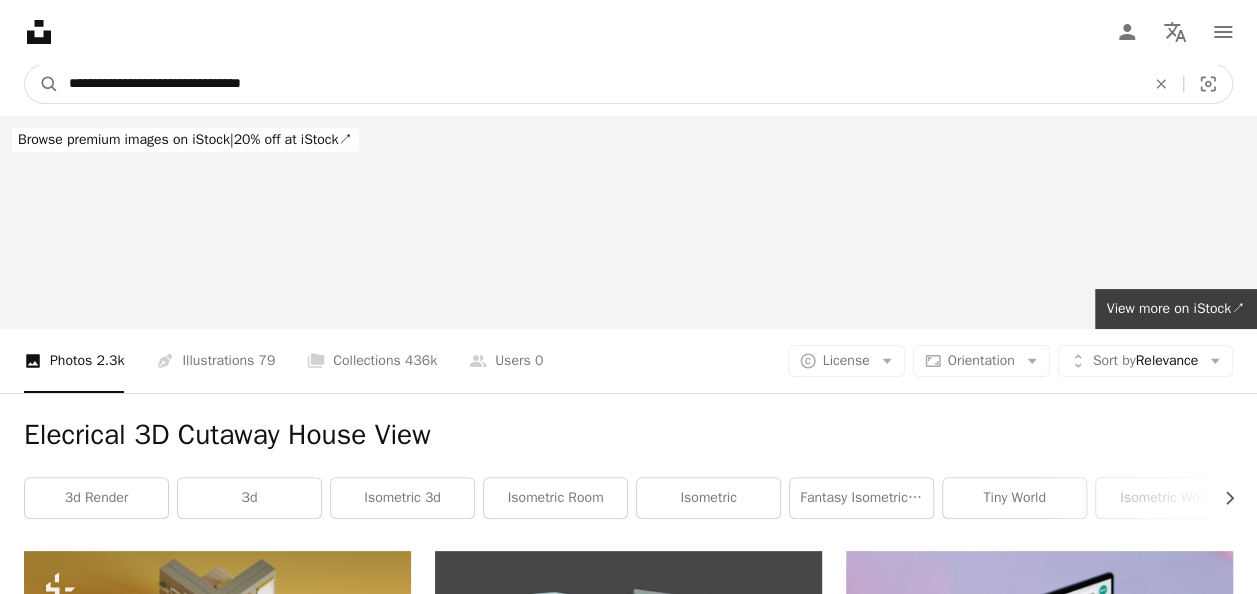 type on "**********" 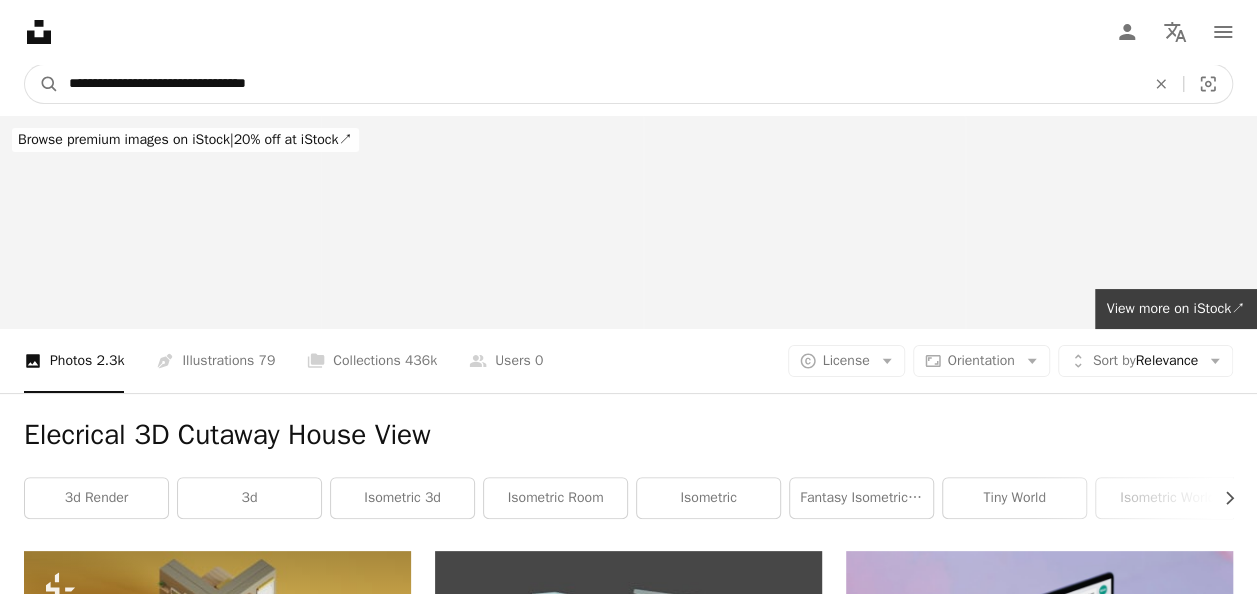 click on "A magnifying glass" at bounding box center (42, 84) 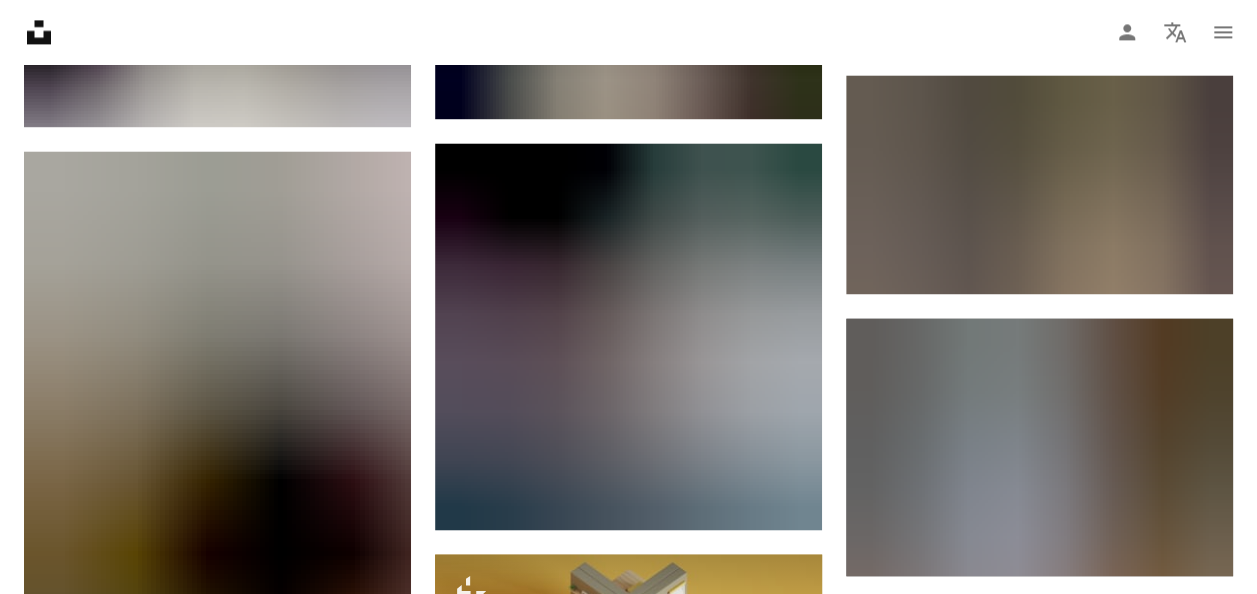 scroll, scrollTop: 0, scrollLeft: 0, axis: both 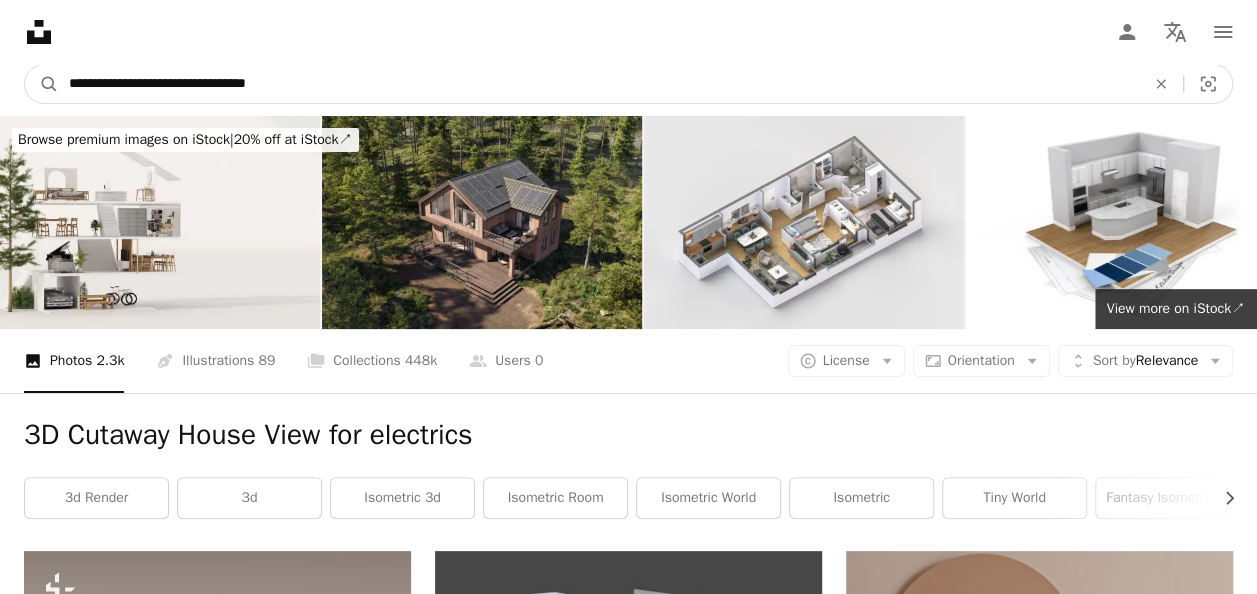 drag, startPoint x: 146, startPoint y: 88, endPoint x: -4, endPoint y: 117, distance: 152.77762 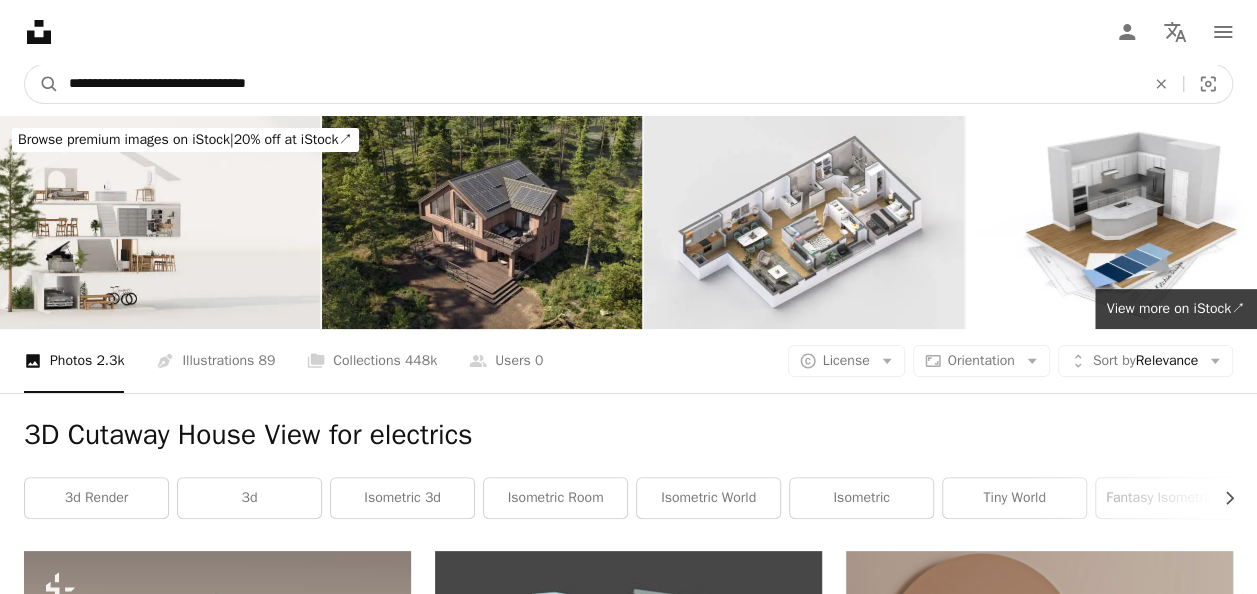 type on "**********" 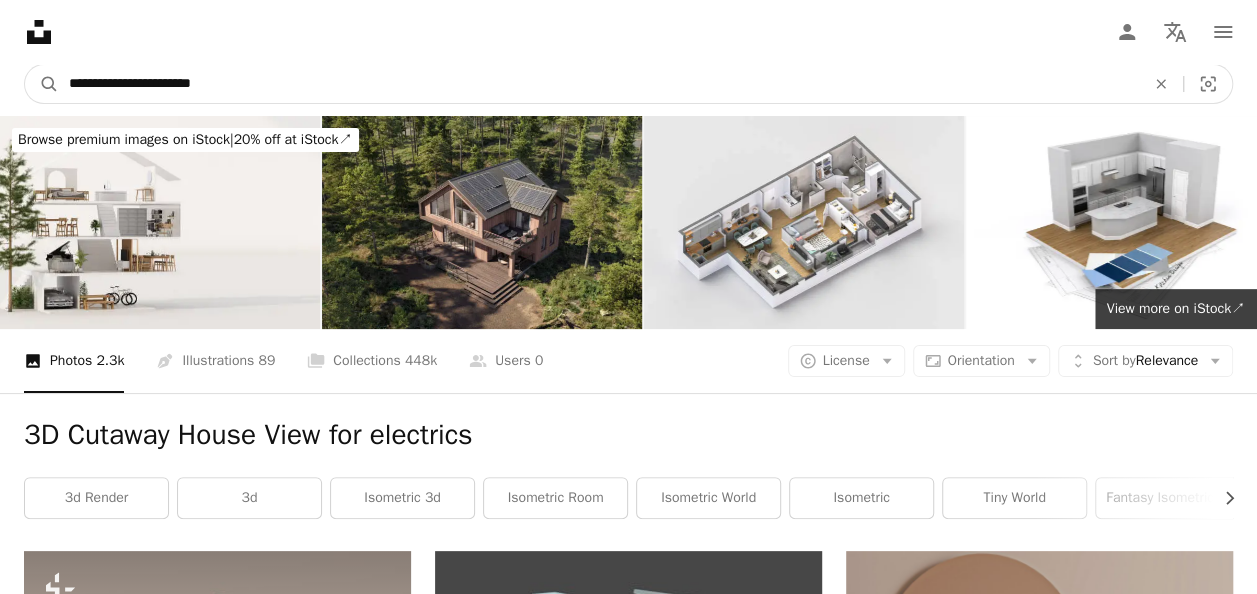 click on "A magnifying glass" at bounding box center [42, 84] 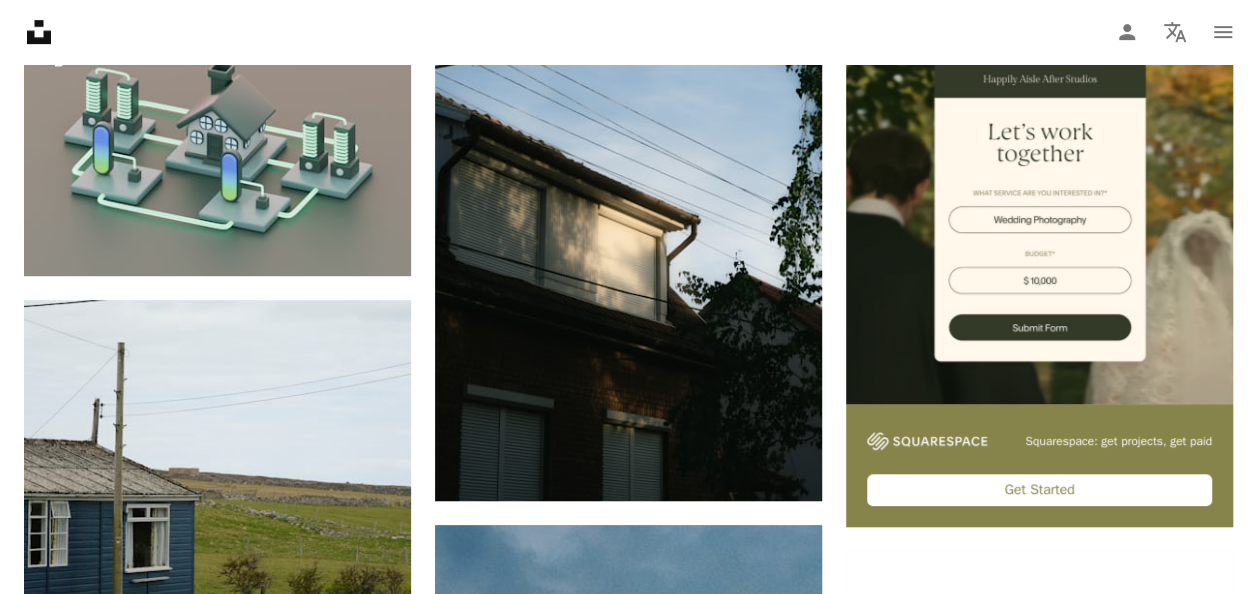 scroll, scrollTop: 0, scrollLeft: 0, axis: both 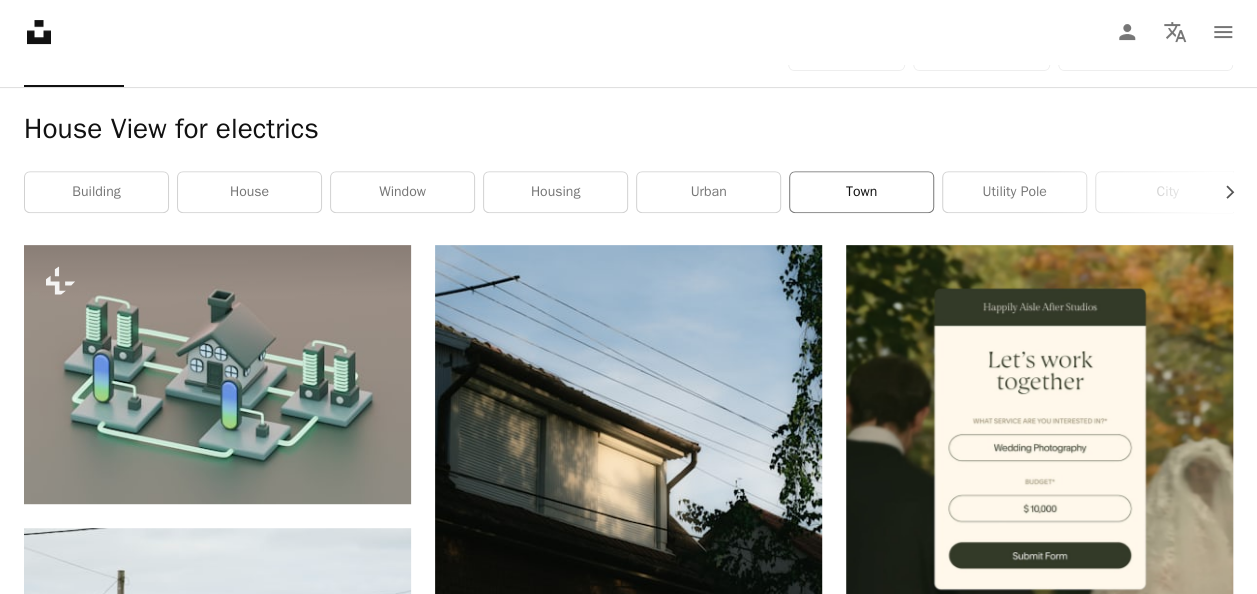 click on "town" at bounding box center [861, 192] 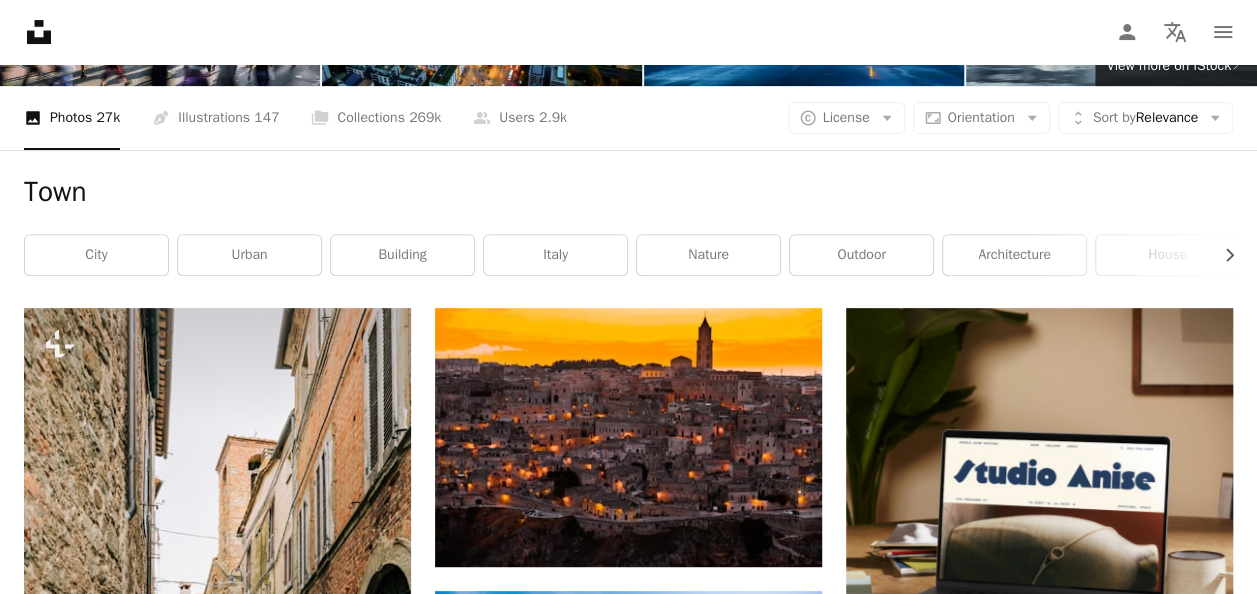 scroll, scrollTop: 0, scrollLeft: 0, axis: both 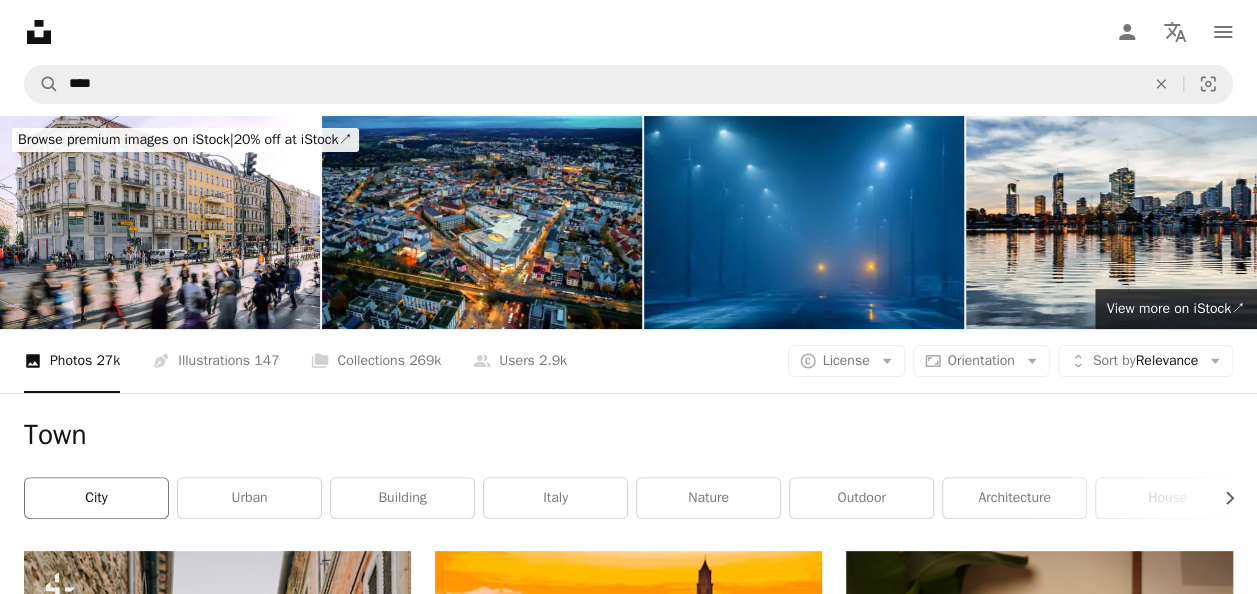 click on "city" at bounding box center [96, 498] 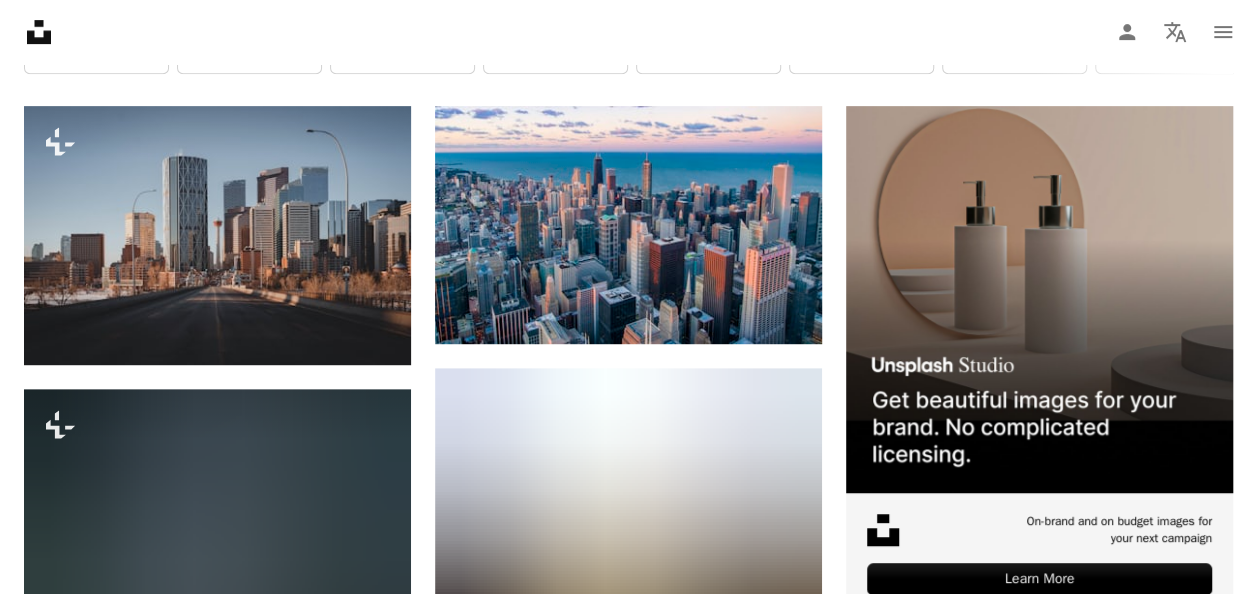scroll, scrollTop: 0, scrollLeft: 0, axis: both 